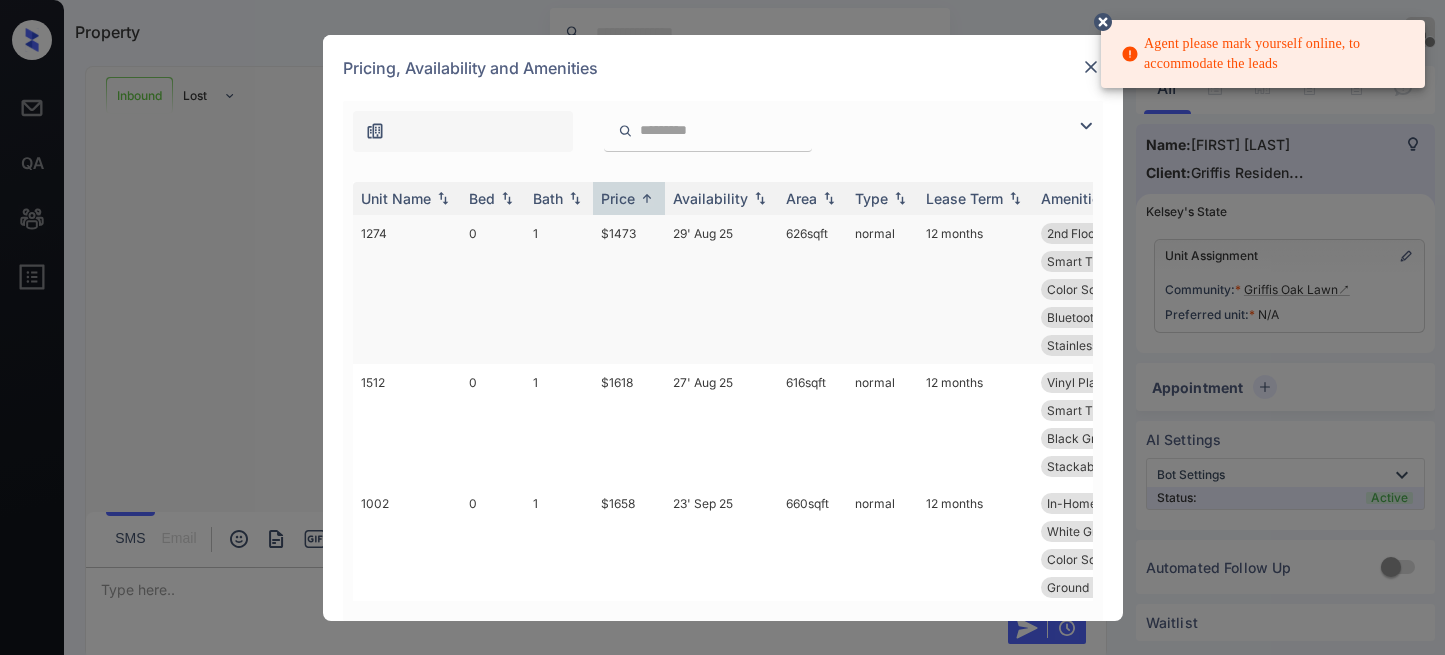 scroll, scrollTop: 0, scrollLeft: 0, axis: both 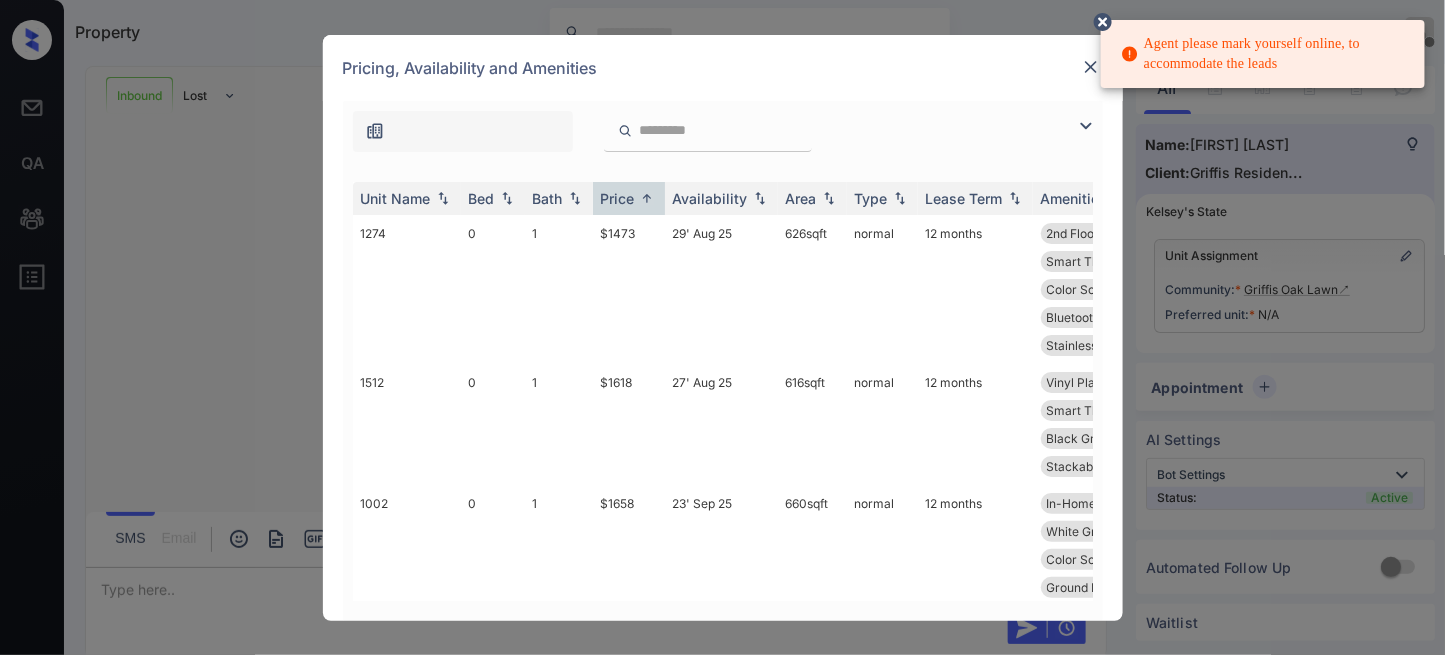 click 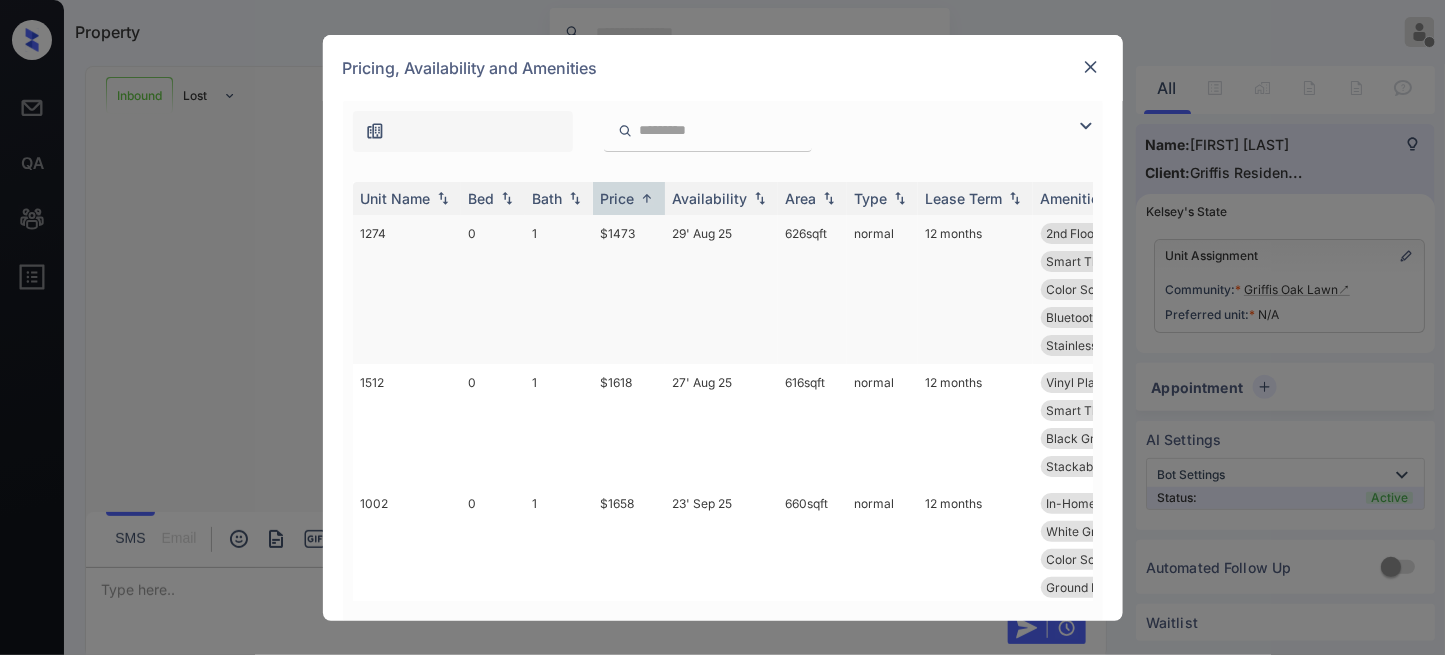 click on "$1473" at bounding box center [629, 289] 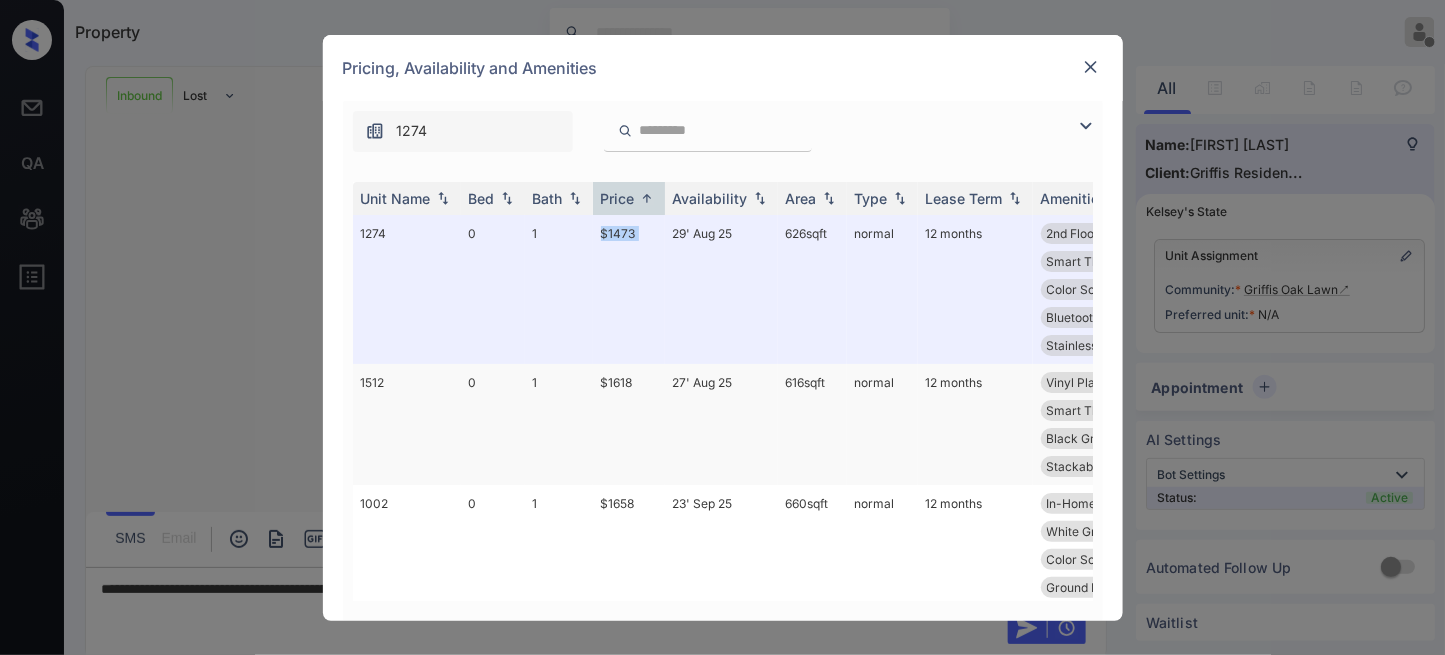scroll, scrollTop: 222, scrollLeft: 0, axis: vertical 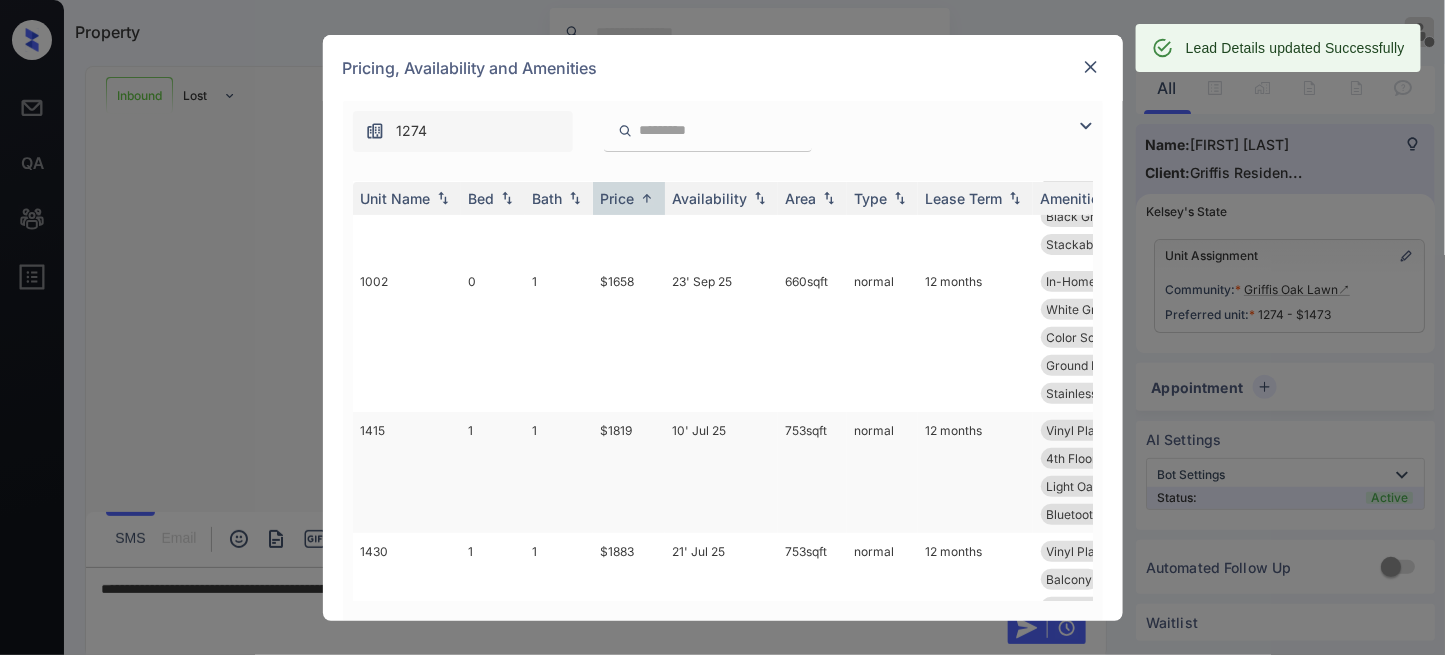 click on "$1819" at bounding box center [629, 472] 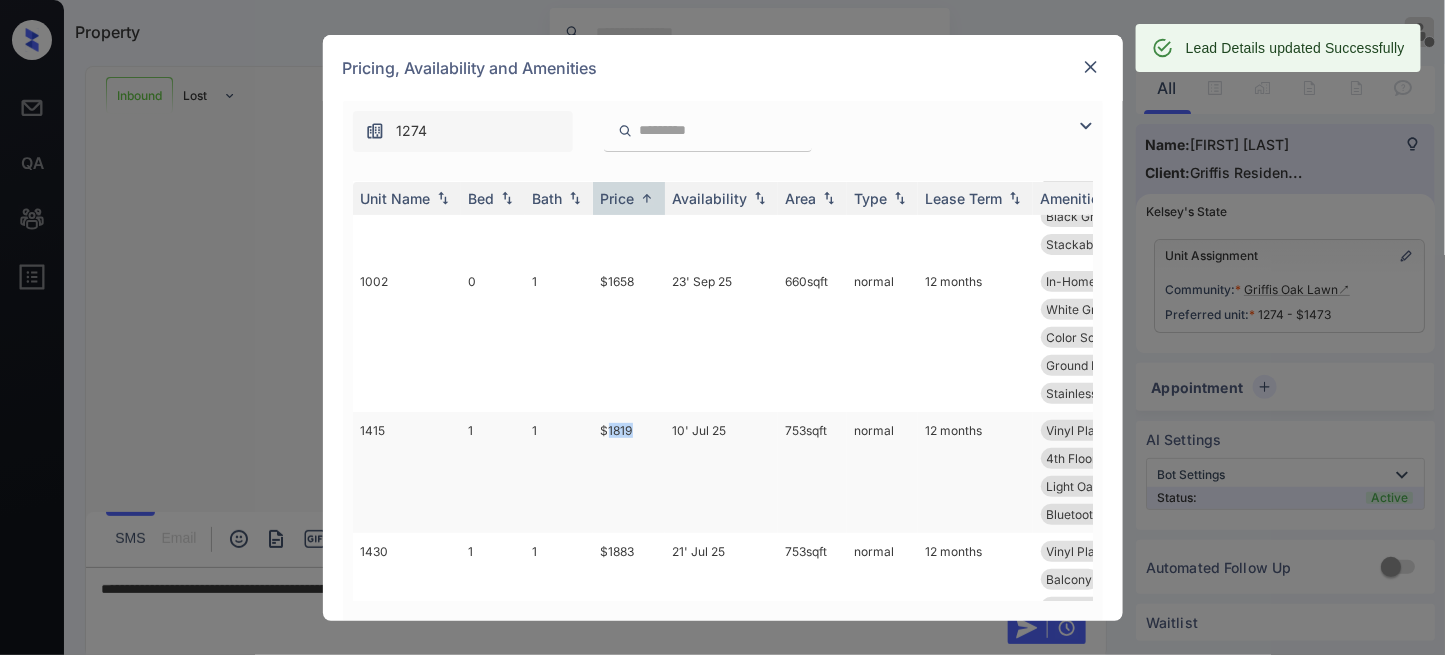 click on "$1819" at bounding box center [629, 472] 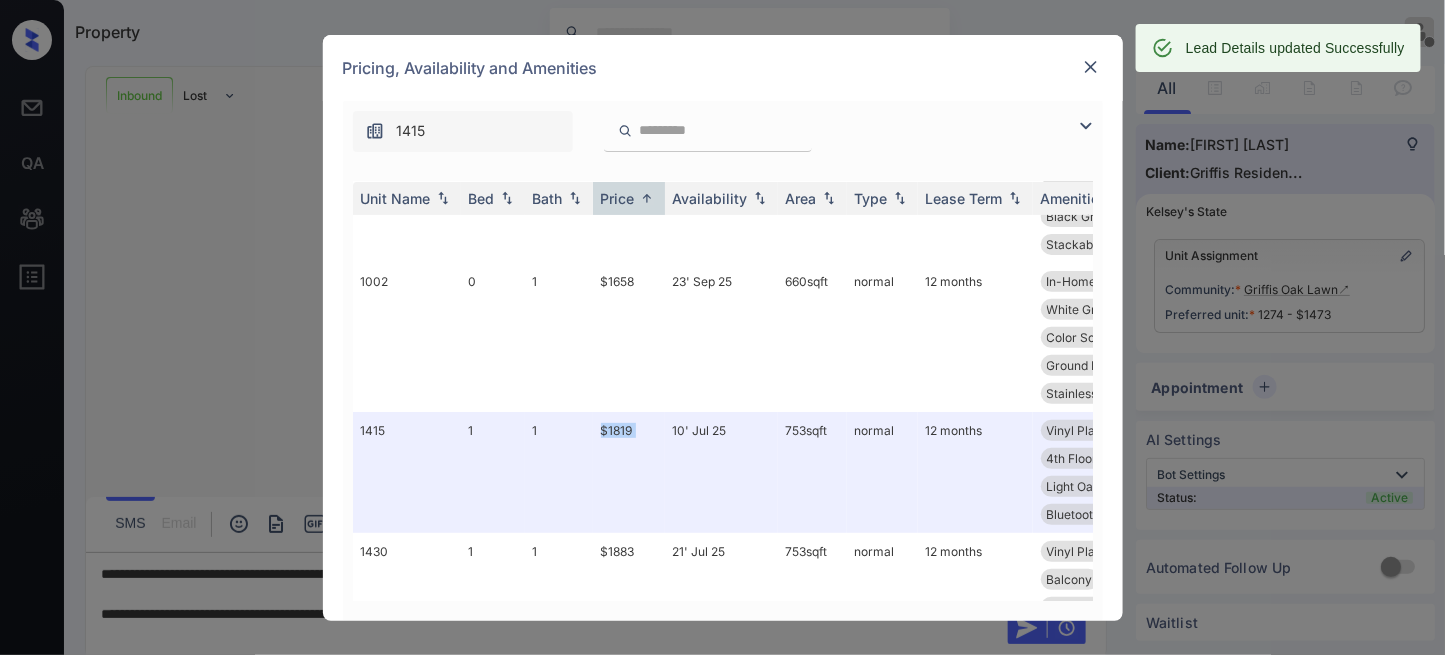 click at bounding box center [1091, 67] 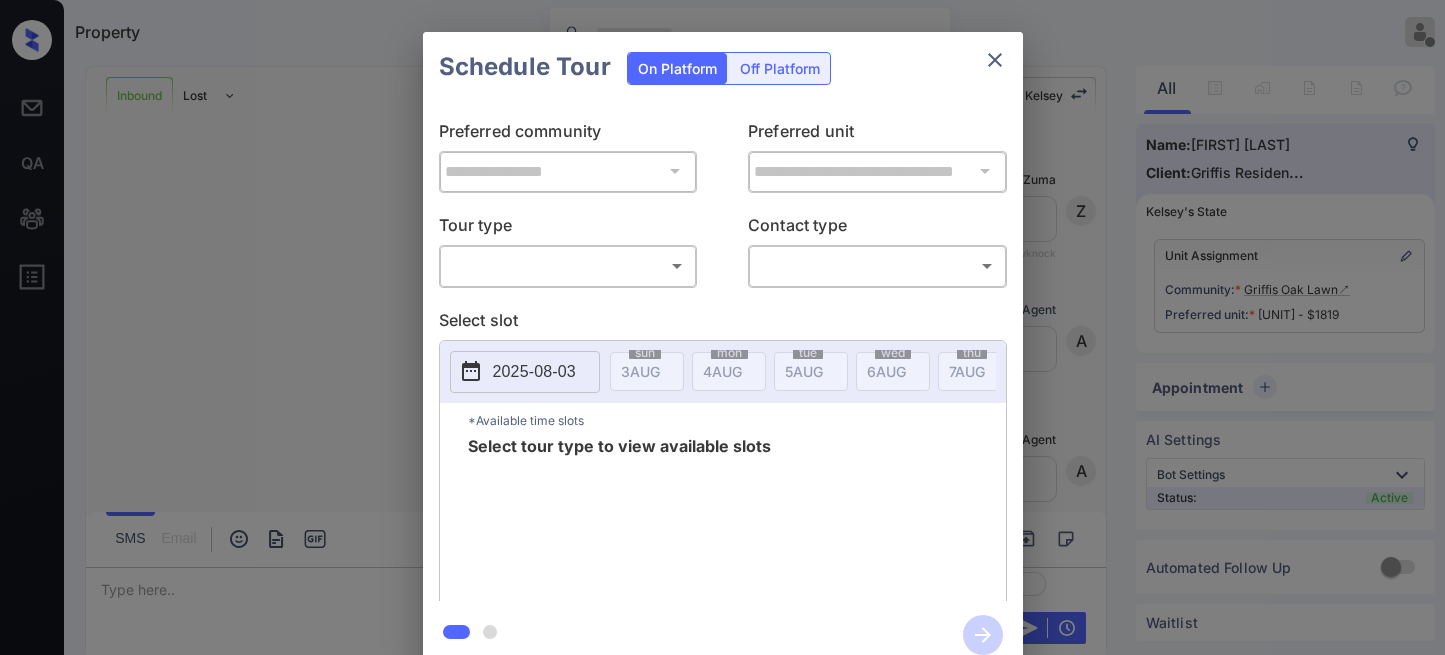 scroll, scrollTop: 0, scrollLeft: 0, axis: both 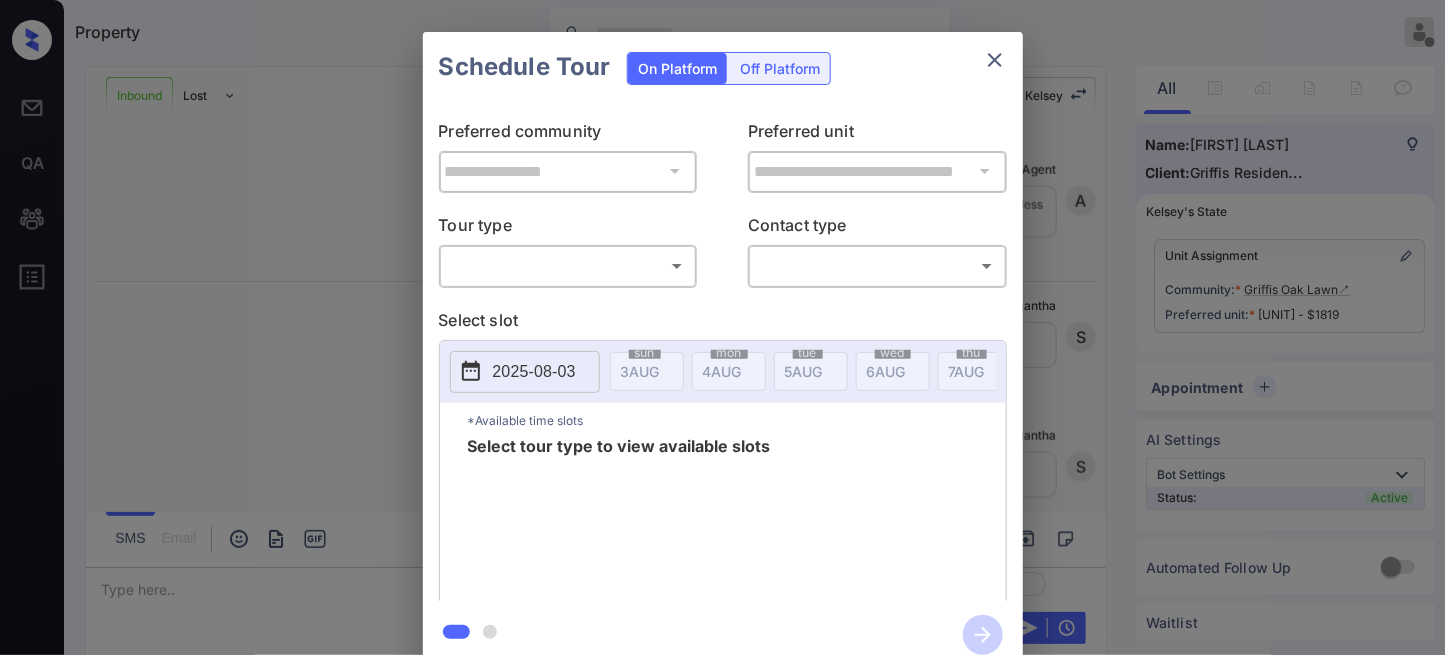 click 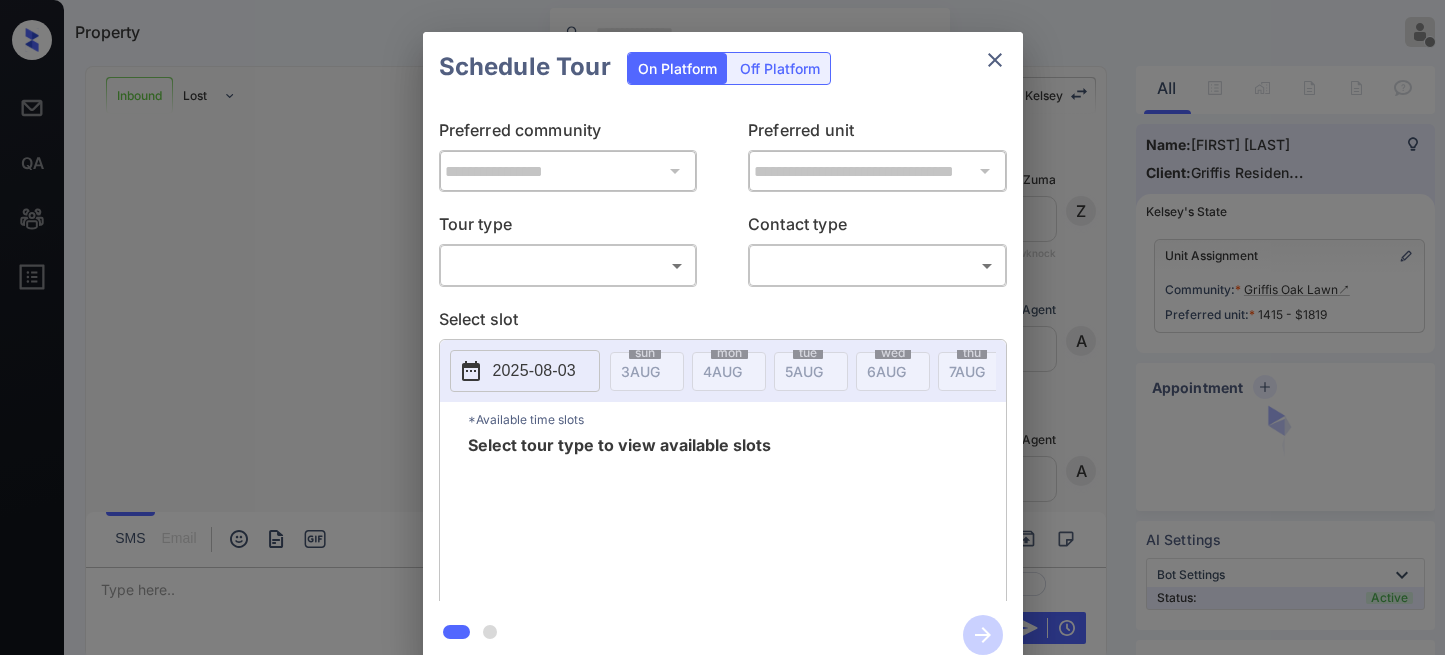click on "Property [FIRST] [LAST] Offline Set yourself   online Set yourself   on break Profile Switch to  dark  mode Sign out Inbound Lost Lead Sentiment: Angry Upon sliding the acknowledgement:  Lead will move to lost stage. * ​ SMS and call option will be set to opt out. AFM will be turned off for the lead. Kelsey New Message Zuma Lead transferred to leasing agent: kelsey [DATE] [TIME]  Sync'd w  knock Z New Message Agent Lead created via webhook in Inbound stage. [DATE] [TIME] A New Message Agent AFM Request sent to Kelsey. [DATE] [TIME] A New Message Agent Notes Note: Structured Note:
Move In Date: [DATE]
[DATE] [TIME] A New Message Kelsey Hi [FIRST], this is Kelsey reaching out because I saw you submitted an inquiry for Griffis Oak Lawn. Would you like to schedule a tour or know any additional information? Also, please confirm that this is the best method to contact you. [DATE] [TIME]   | TemplateAFMSms  Sync'd w  knock K New Message Kelsey Lead archived by Kelsey! K" at bounding box center [722, 327] 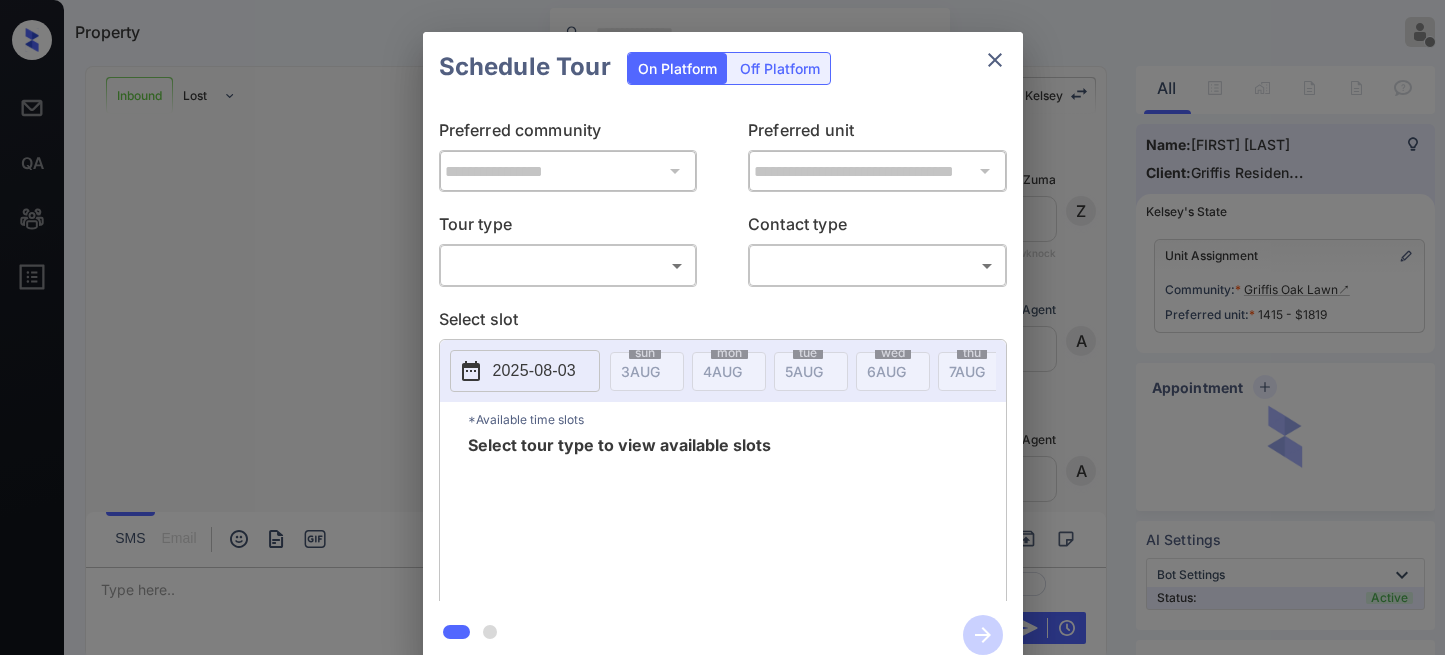 scroll, scrollTop: 0, scrollLeft: 0, axis: both 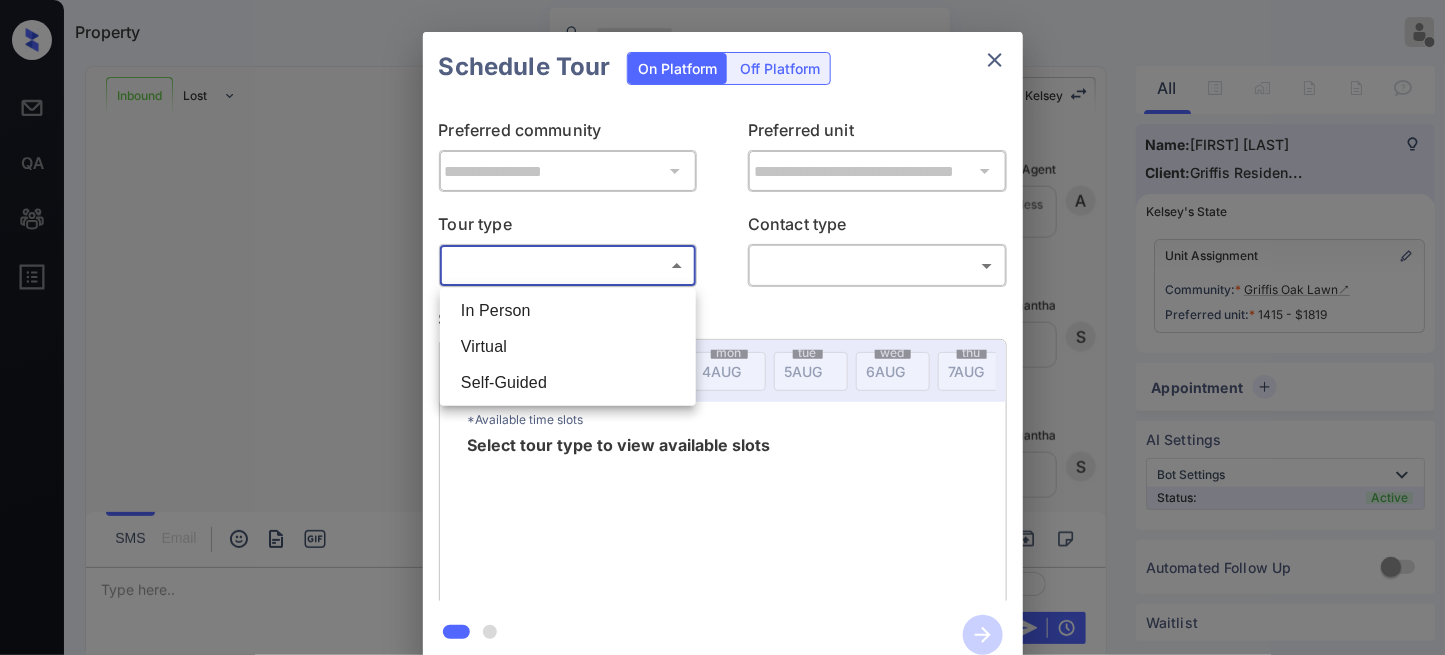click on "In Person" at bounding box center (568, 311) 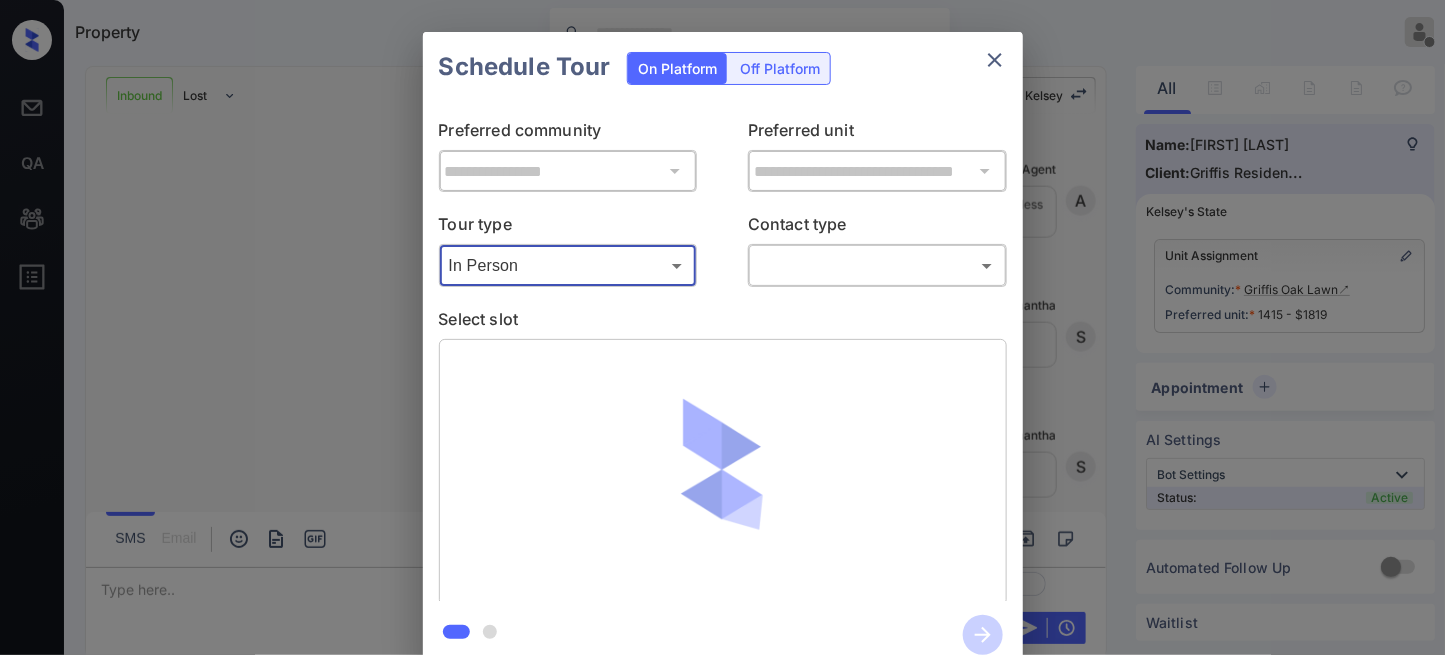 click on "Property [FIRST] [LAST] Offline Set yourself   online Set yourself   on break Profile Switch to  dark  mode Sign out Inbound Lost Lead Sentiment: Angry Upon sliding the acknowledgement:  Lead will move to lost stage. * ​ SMS and call option will be set to opt out. AFM will be turned off for the lead. Kelsey New Message Zuma Lead transferred to leasing agent: kelsey [DATE] [TIME]  Sync'd w  knock Z New Message Agent Lead created via webhook in Inbound stage. [DATE] [TIME] A New Message Agent AFM Request sent to Kelsey. [DATE] [TIME] A New Message Agent Notes Note: Structured Note:
Move In Date: [DATE]
[DATE] [TIME] A New Message Kelsey Hi [FIRST], this is Kelsey reaching out because I saw you submitted an inquiry for Griffis Oak Lawn. Would you like to schedule a tour or know any additional information? Also, please confirm that this is the best method to contact you. [DATE] [TIME]   | TemplateAFMSms  Sync'd w  knock K New Message Kelsey Lead archived by Kelsey! K" at bounding box center [722, 327] 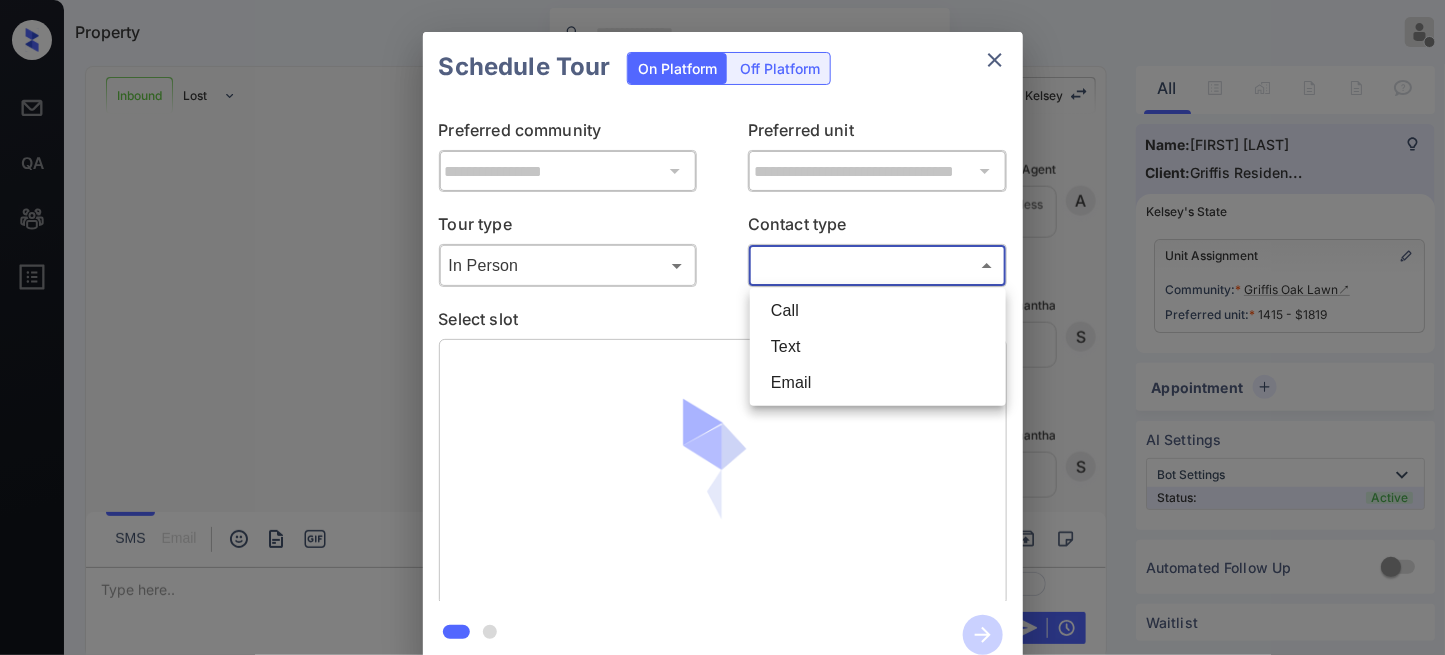 click on "Call" at bounding box center [878, 311] 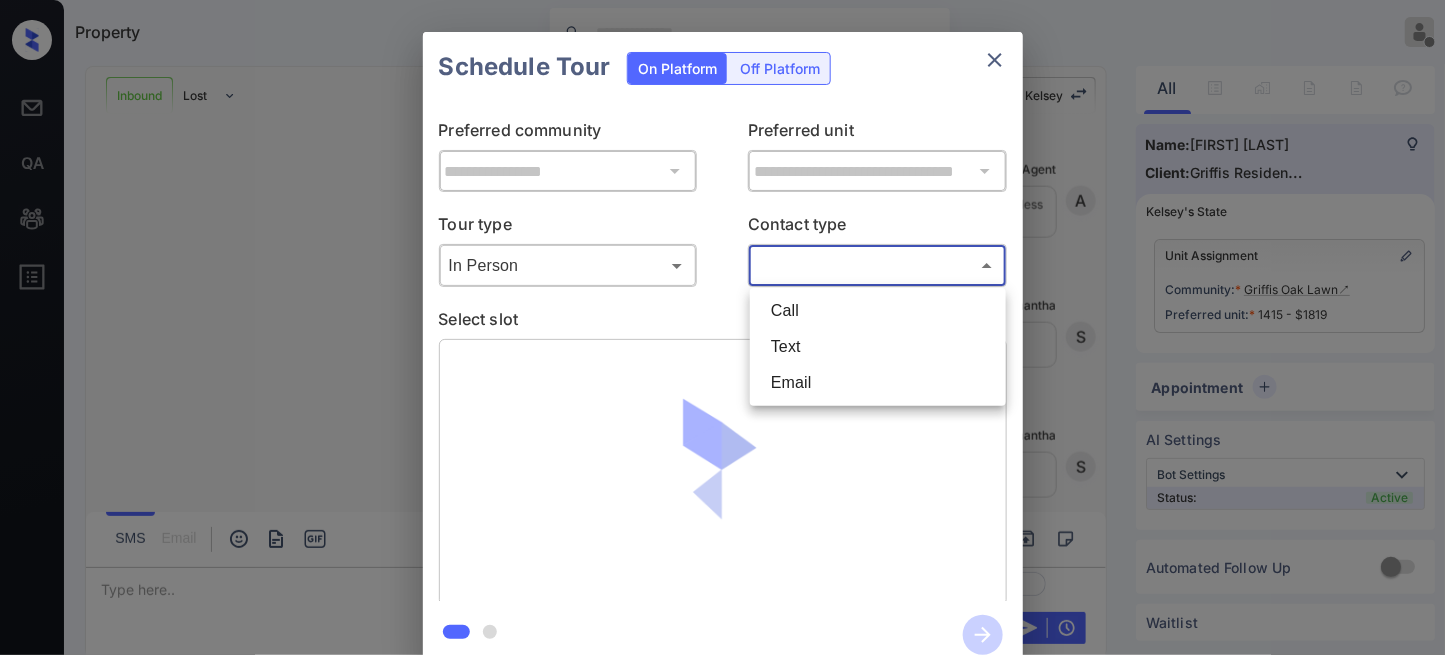 type on "****" 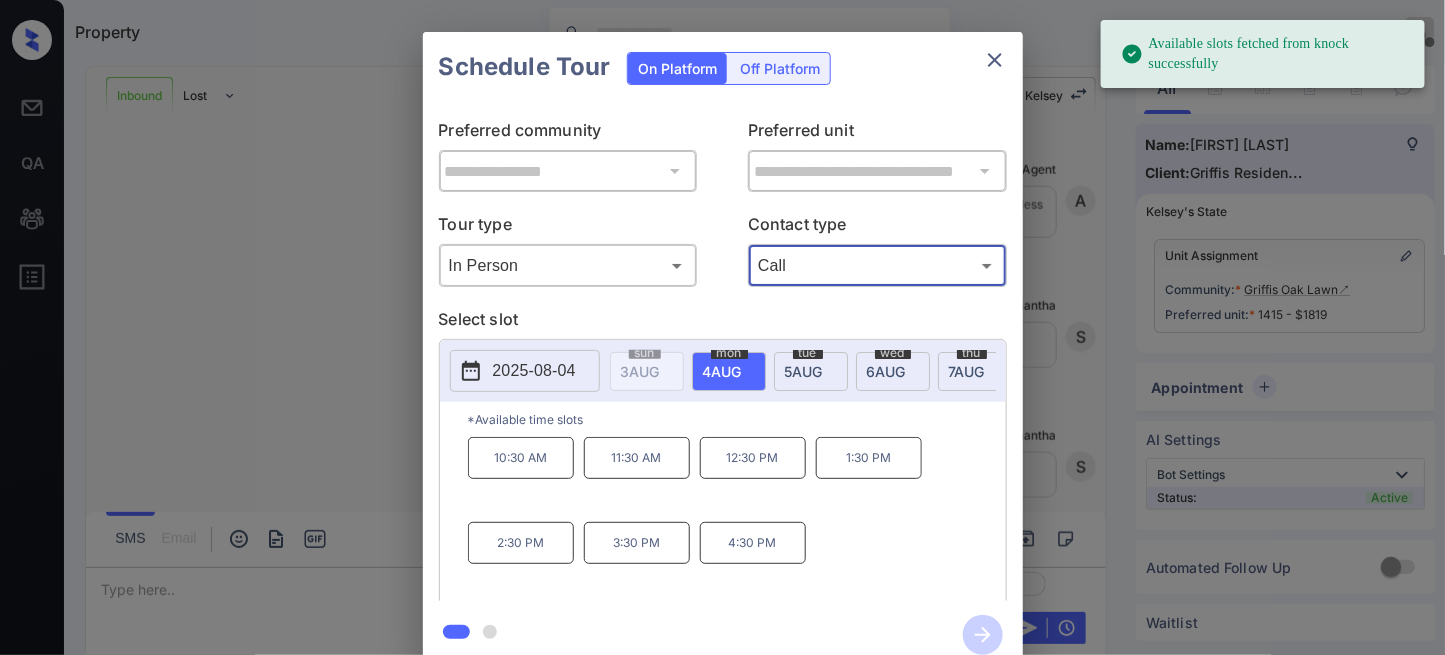click on "2025-08-04" at bounding box center [534, 371] 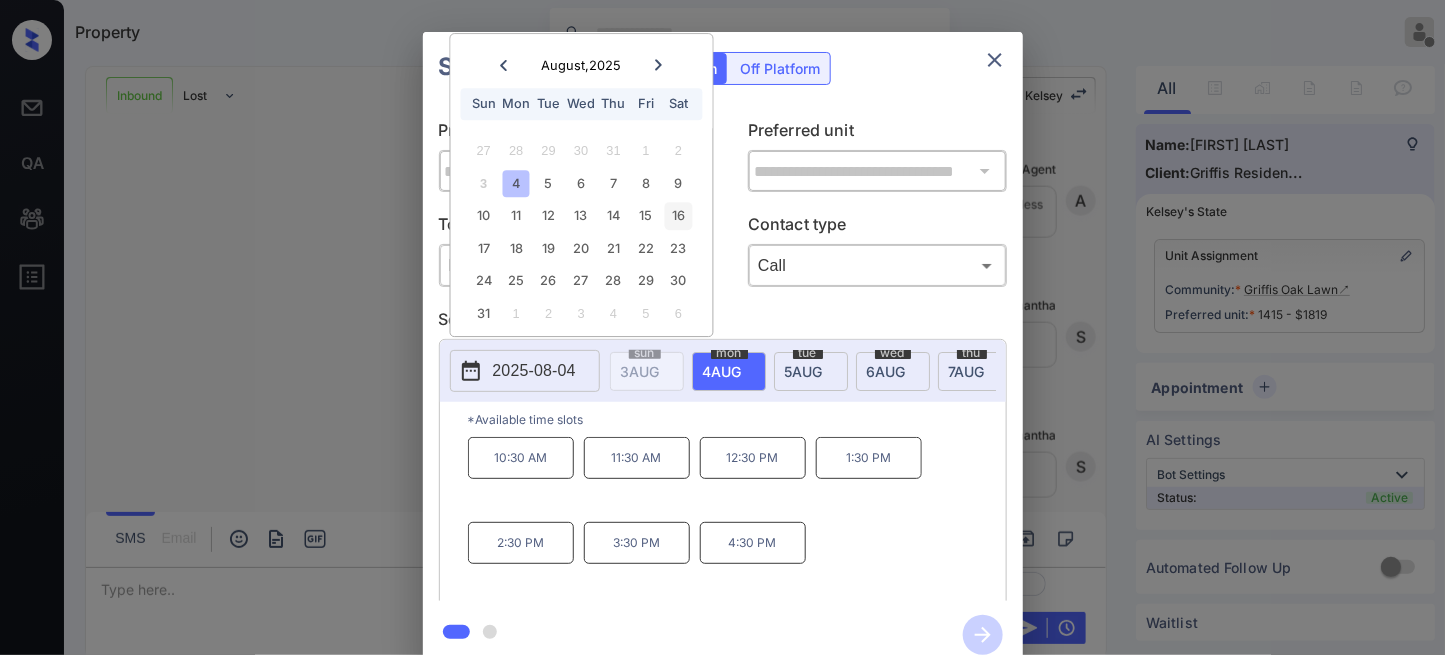 click on "16" at bounding box center [678, 216] 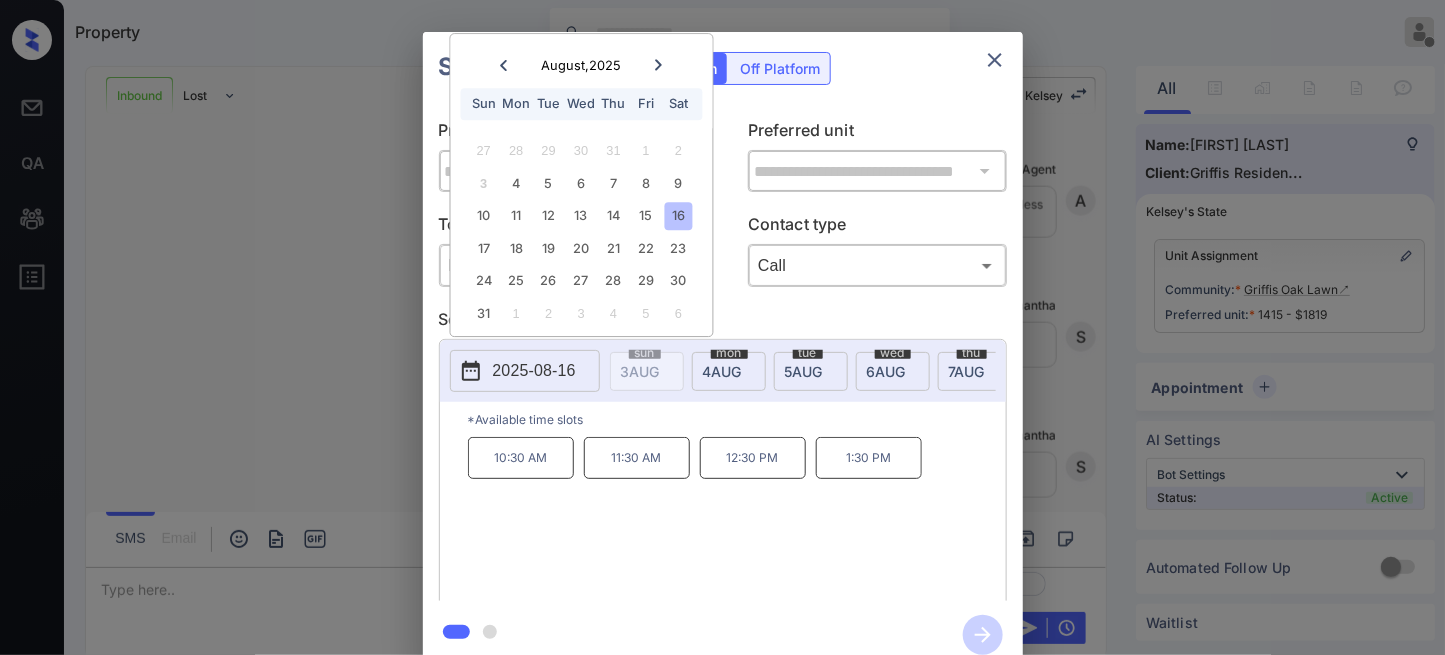 click on "Preferred unit" at bounding box center [877, 134] 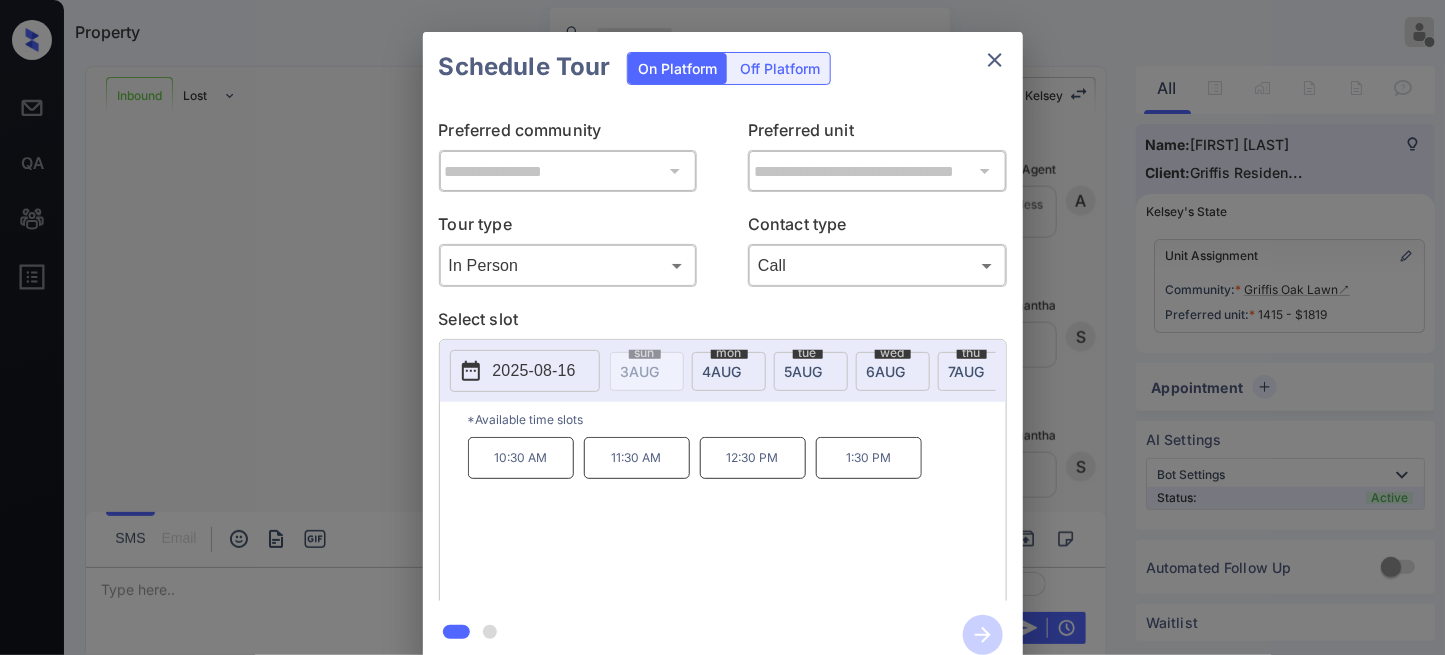 click on "Property [FIRST] [LAST] Offline Set yourself   online Set yourself   on break Profile Switch to  dark  mode Sign out Inbound Lost Lead Sentiment: Angry Upon sliding the acknowledgement:  Lead will move to lost stage. * ​ SMS and call option will be set to opt out. AFM will be turned off for the lead. Kelsey New Message Zuma Lead transferred to leasing agent: kelsey [DATE] [TIME]  Sync'd w  knock Z New Message Agent Lead created via webhook in Inbound stage. [DATE] [TIME] A New Message Agent AFM Request sent to Kelsey. [DATE] [TIME] A New Message Agent Notes Note: Structured Note:
Move In Date: [DATE]
[DATE] [TIME] A New Message Kelsey Hi [FIRST], this is Kelsey reaching out because I saw you submitted an inquiry for Griffis Oak Lawn. Would you like to schedule a tour or know any additional information? Also, please confirm that this is the best method to contact you. [DATE] [TIME]   | TemplateAFMSms  Sync'd w  knock K New Message Kelsey Lead archived by Kelsey! K" at bounding box center [722, 327] 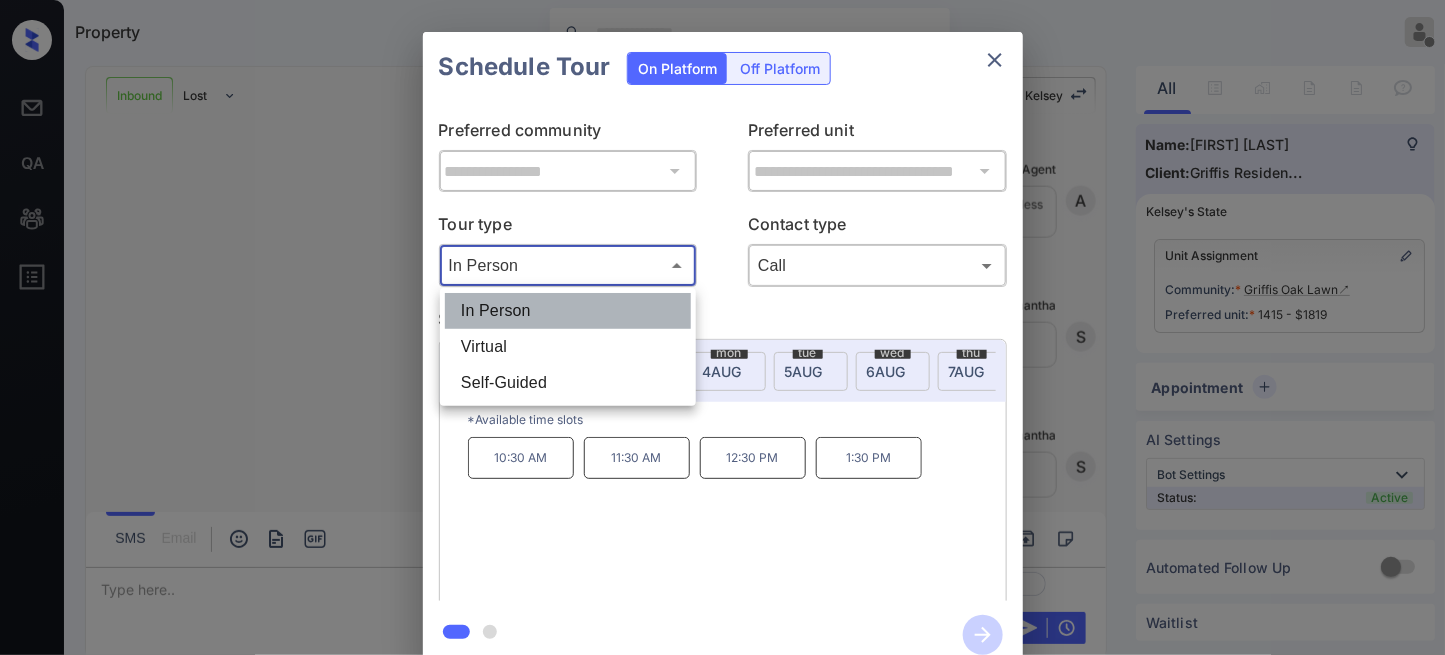 click on "In Person" at bounding box center (568, 311) 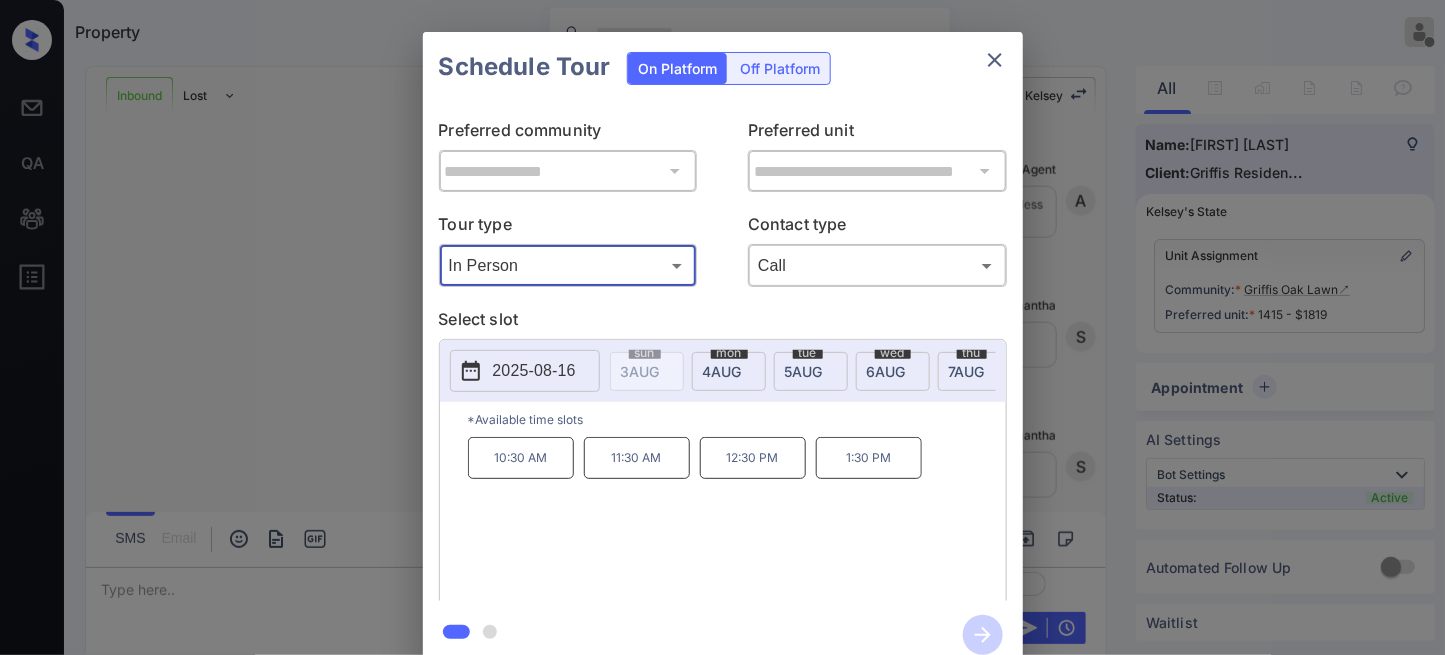 click on "2025-08-16" at bounding box center (534, 371) 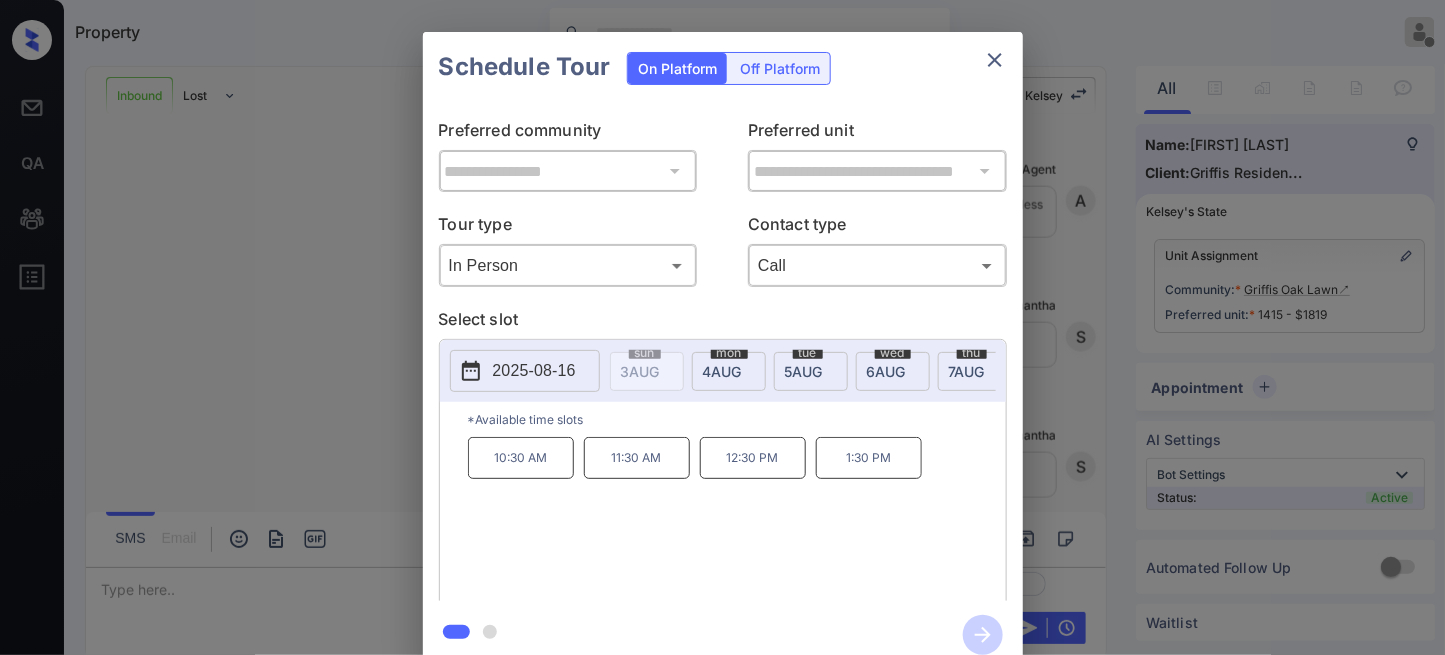 scroll, scrollTop: 0, scrollLeft: 116, axis: horizontal 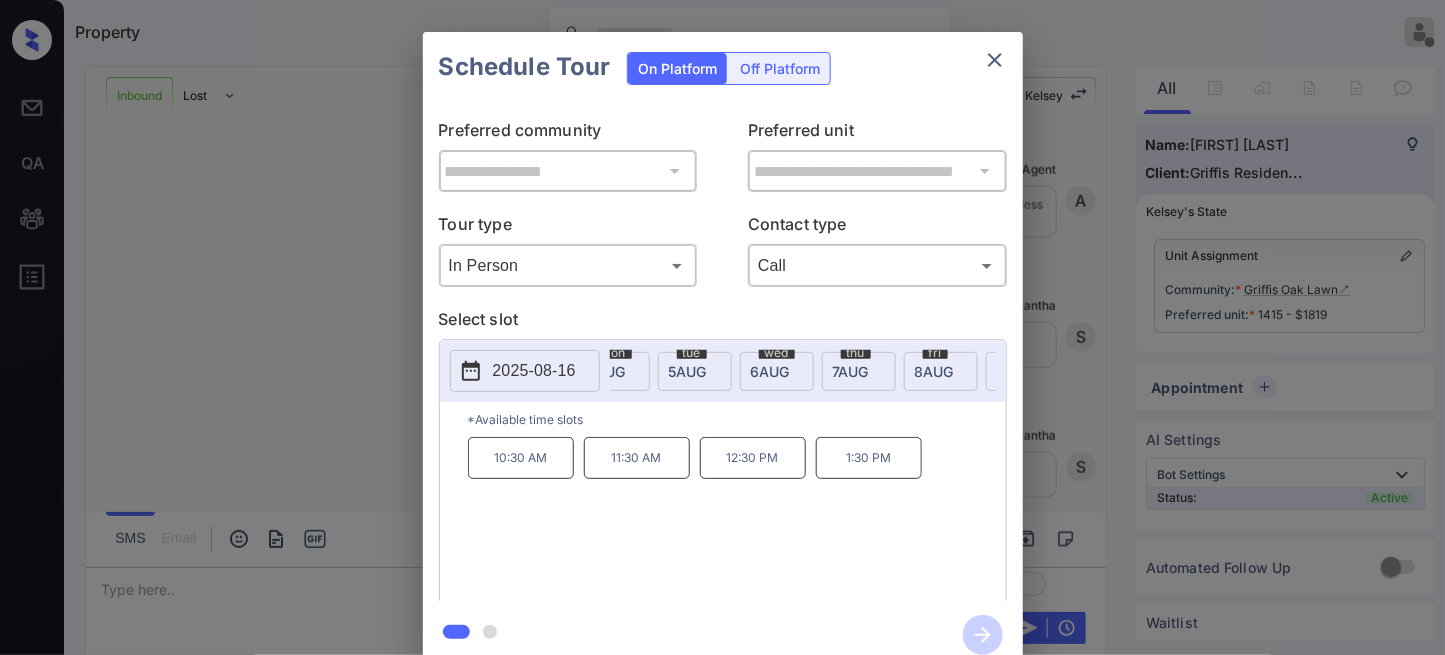 click on "1:30 PM" at bounding box center [869, 458] 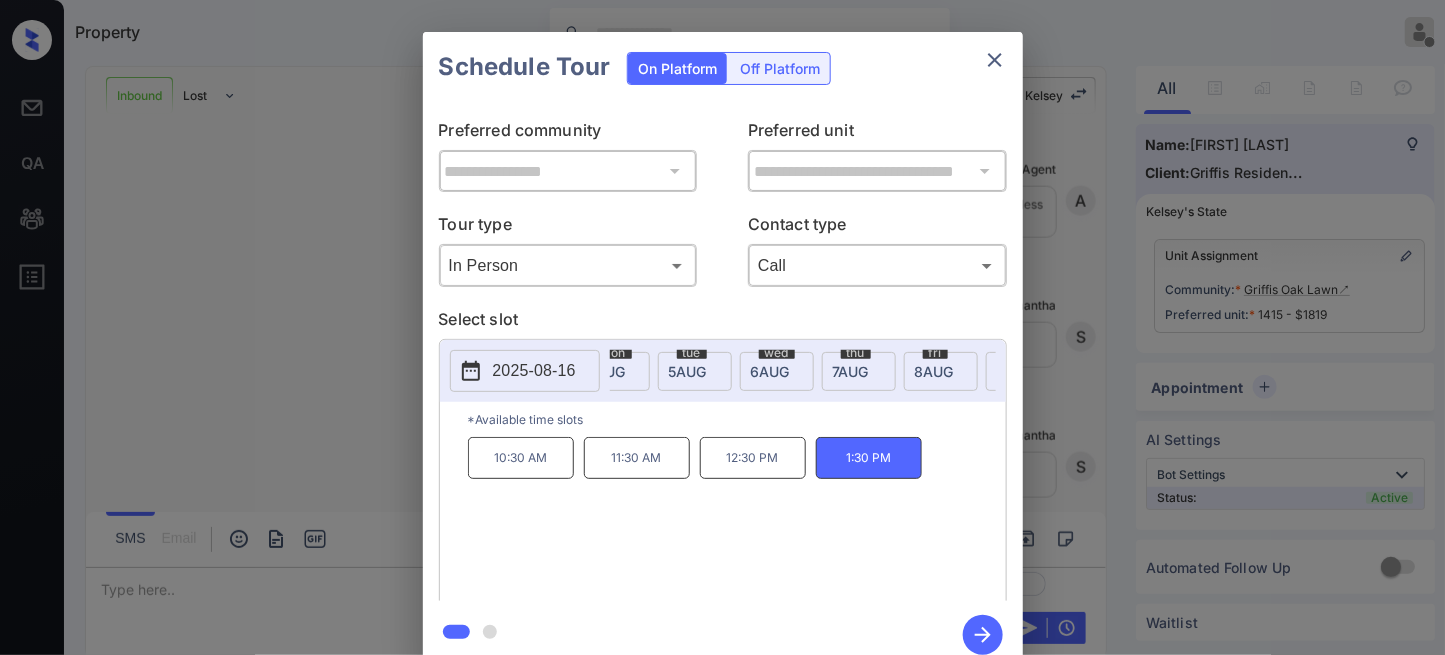 click 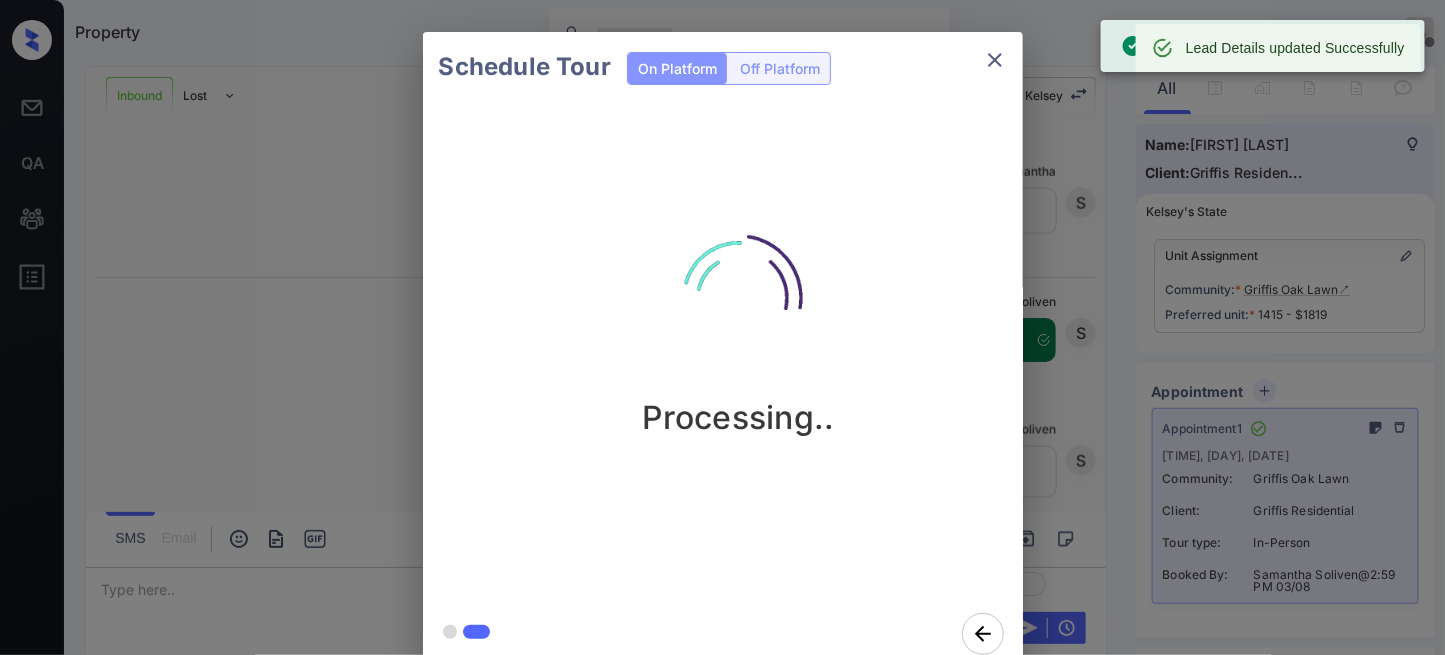 scroll, scrollTop: 1743, scrollLeft: 0, axis: vertical 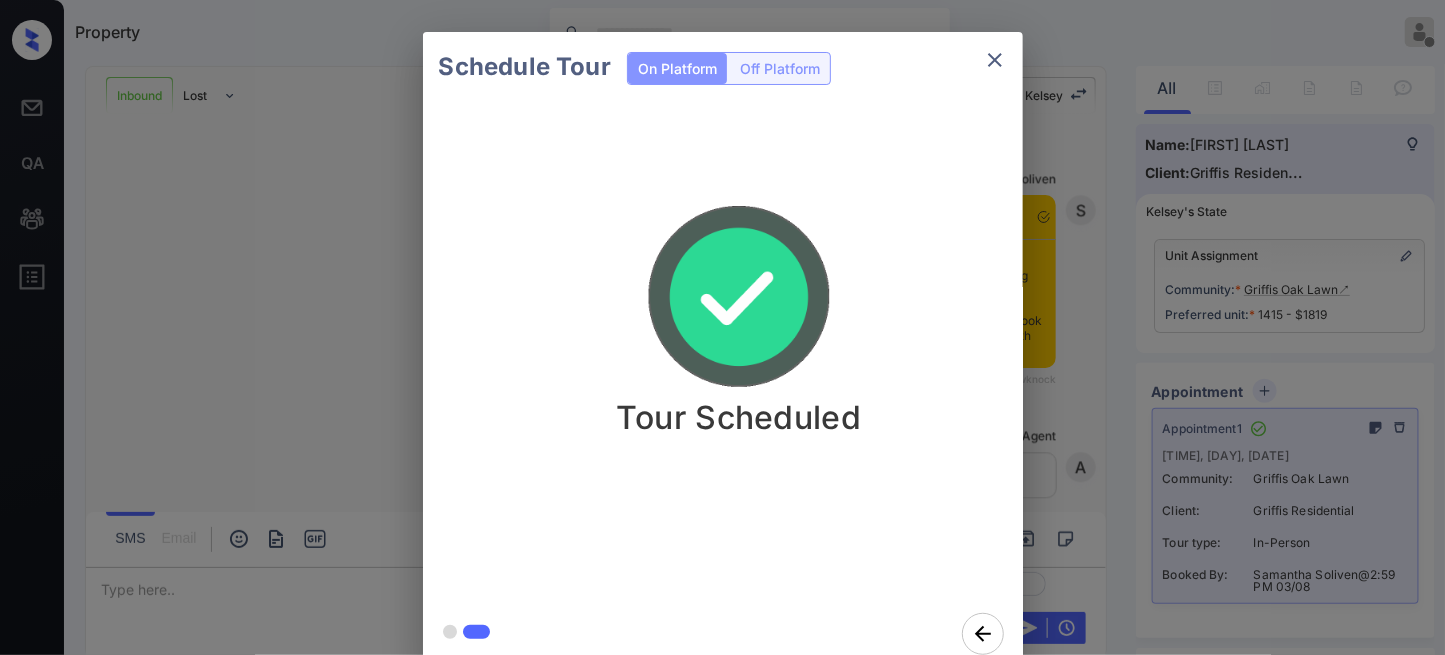 click 